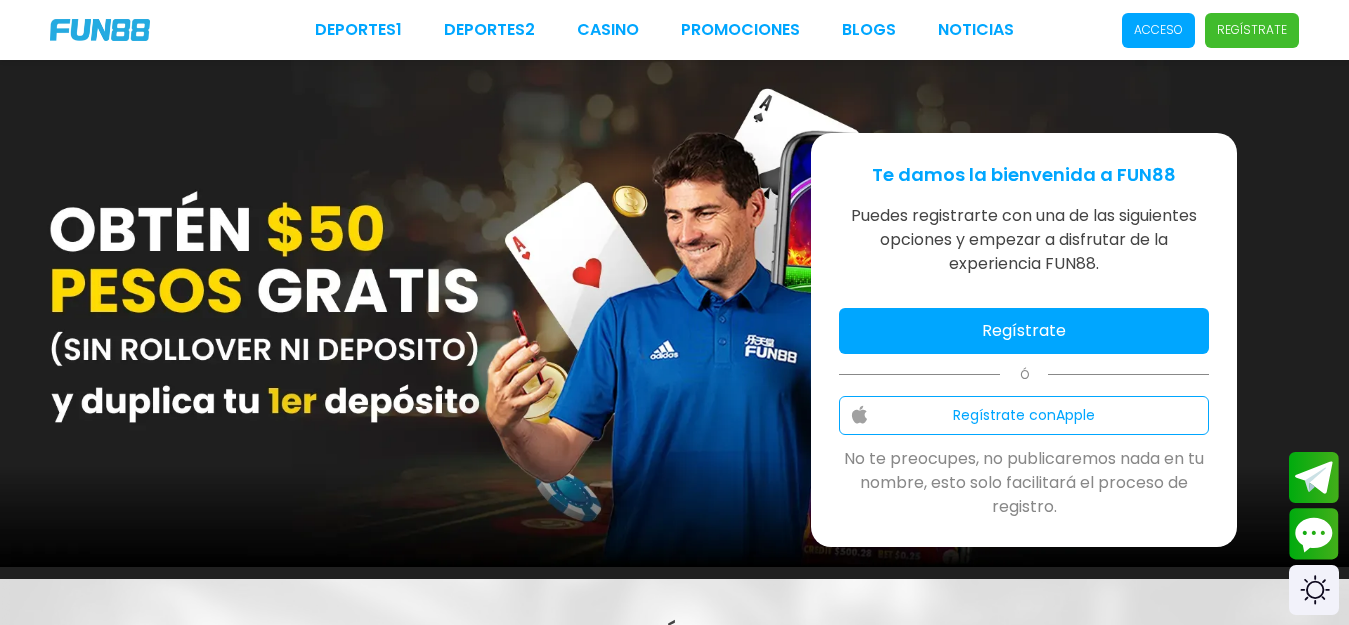scroll, scrollTop: 0, scrollLeft: 0, axis: both 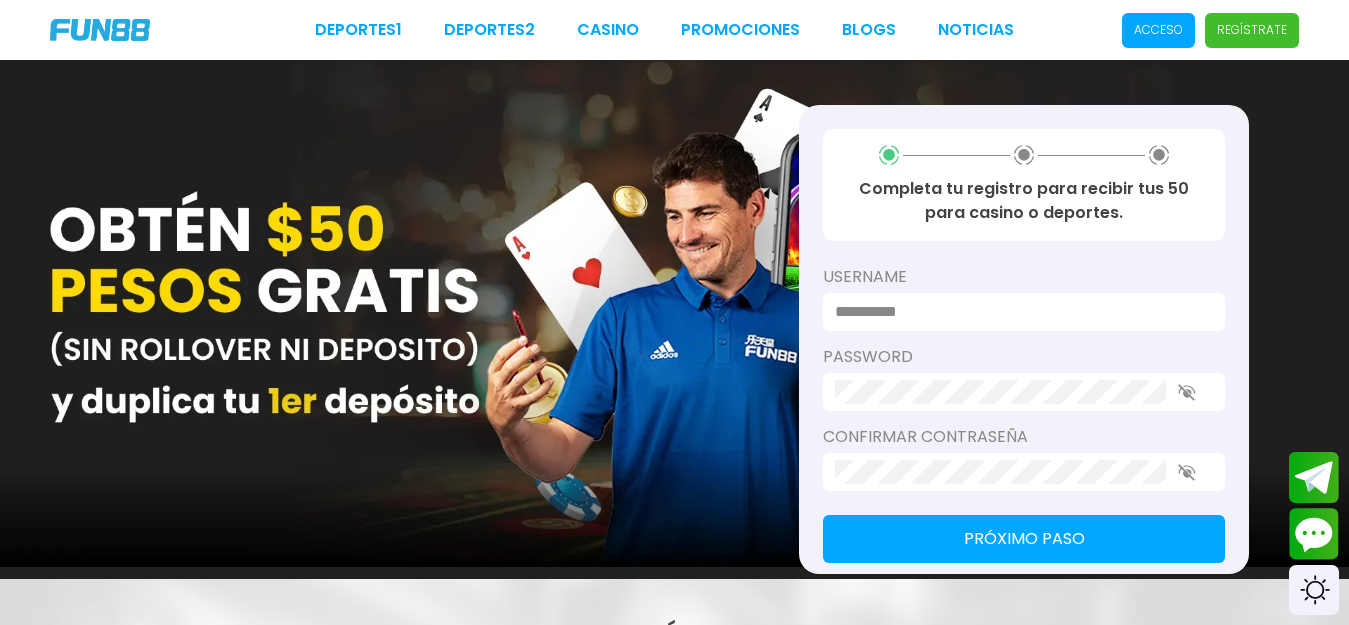 click at bounding box center (1018, 312) 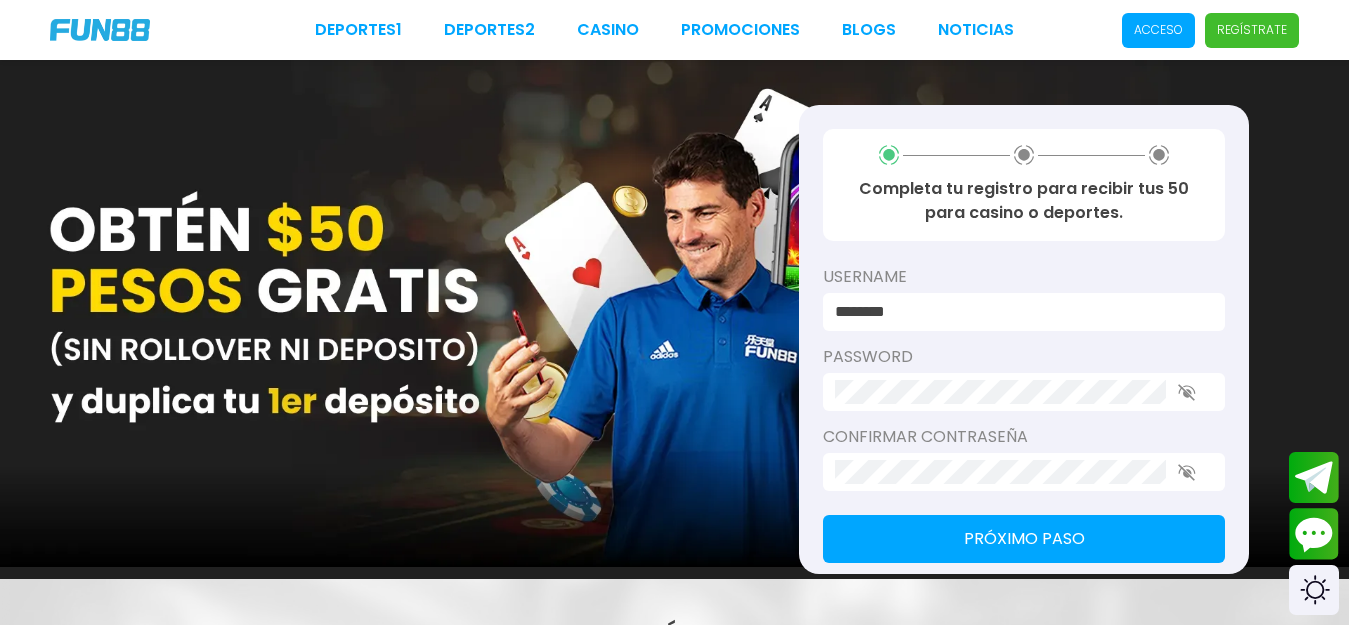 type on "********" 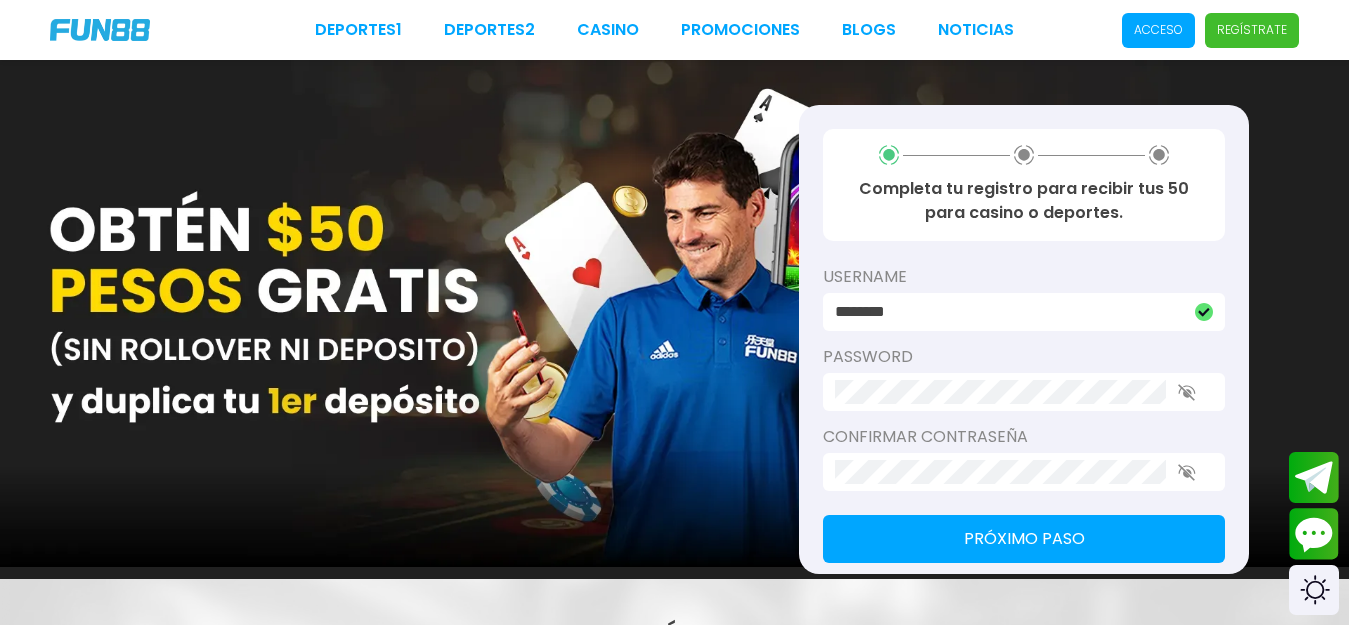 click on "Confirmar contraseña" at bounding box center [1024, 437] 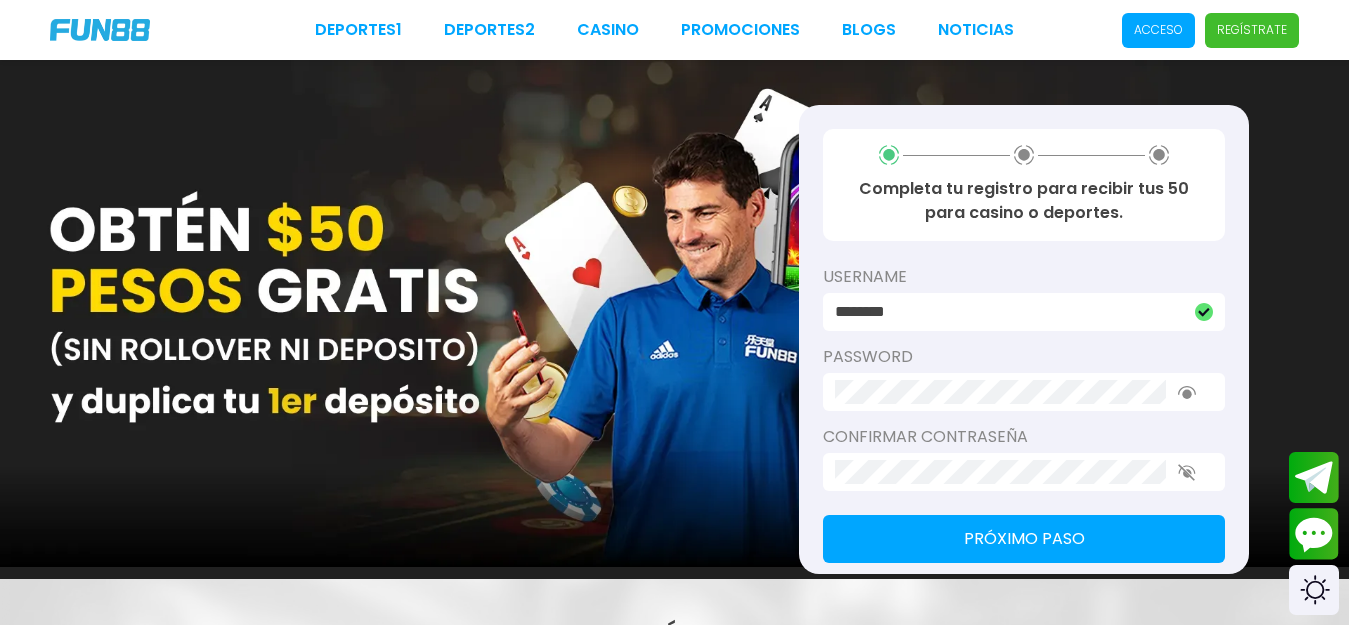 click 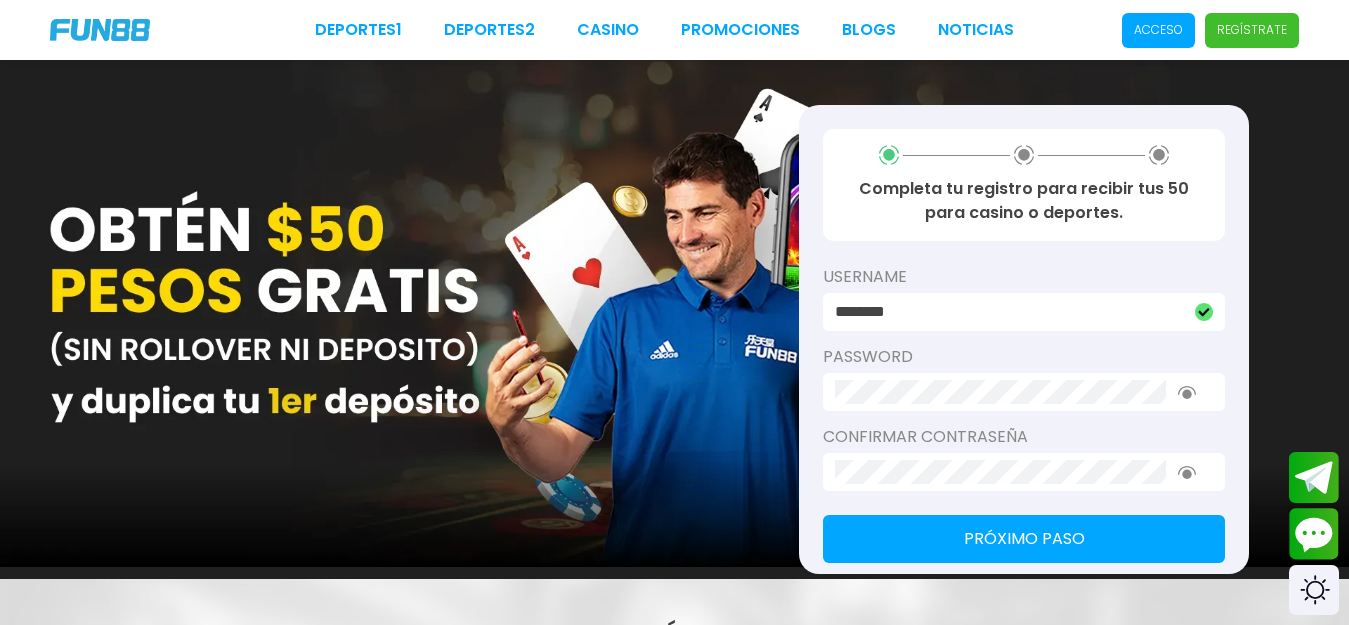 click on "Próximo paso" at bounding box center (1024, 539) 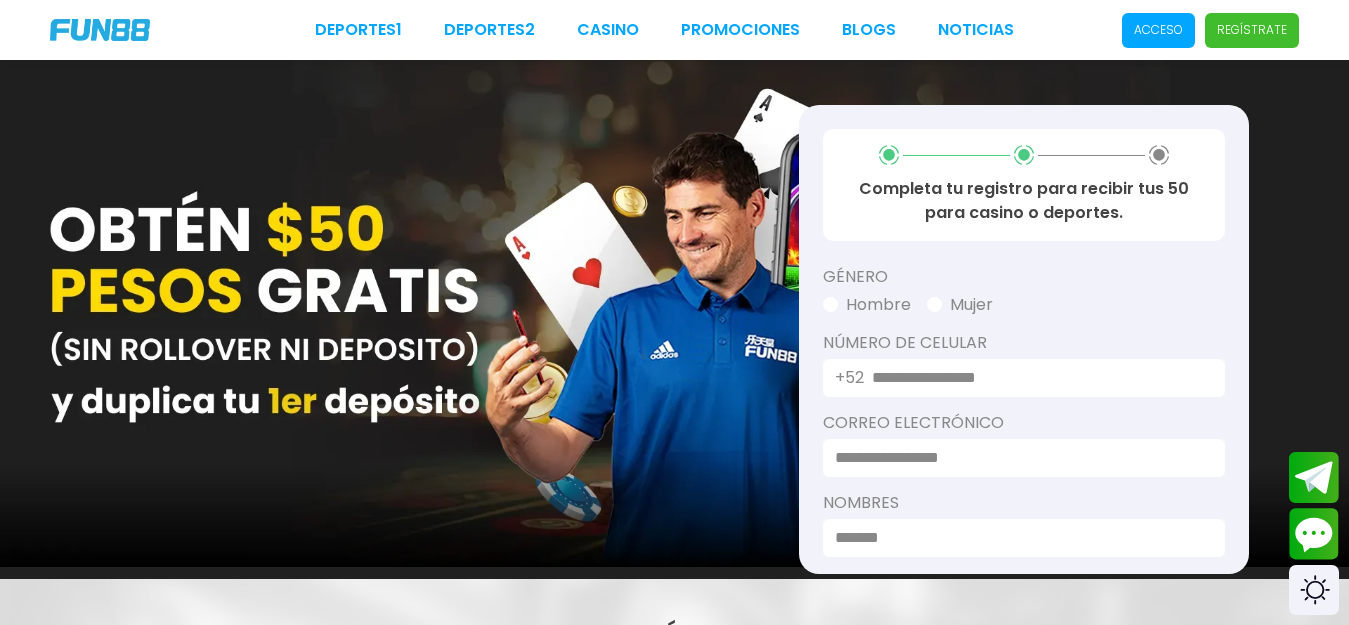 click on "Hombre" at bounding box center [867, 305] 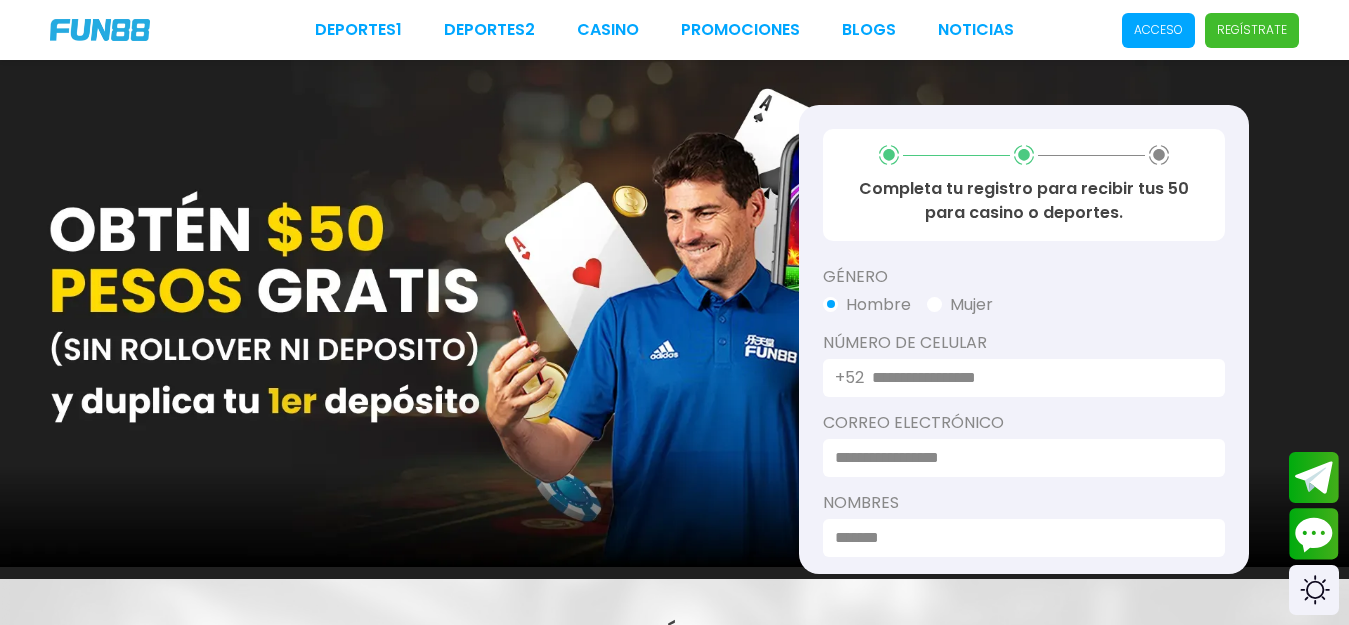 click on "Hombre" at bounding box center [867, 305] 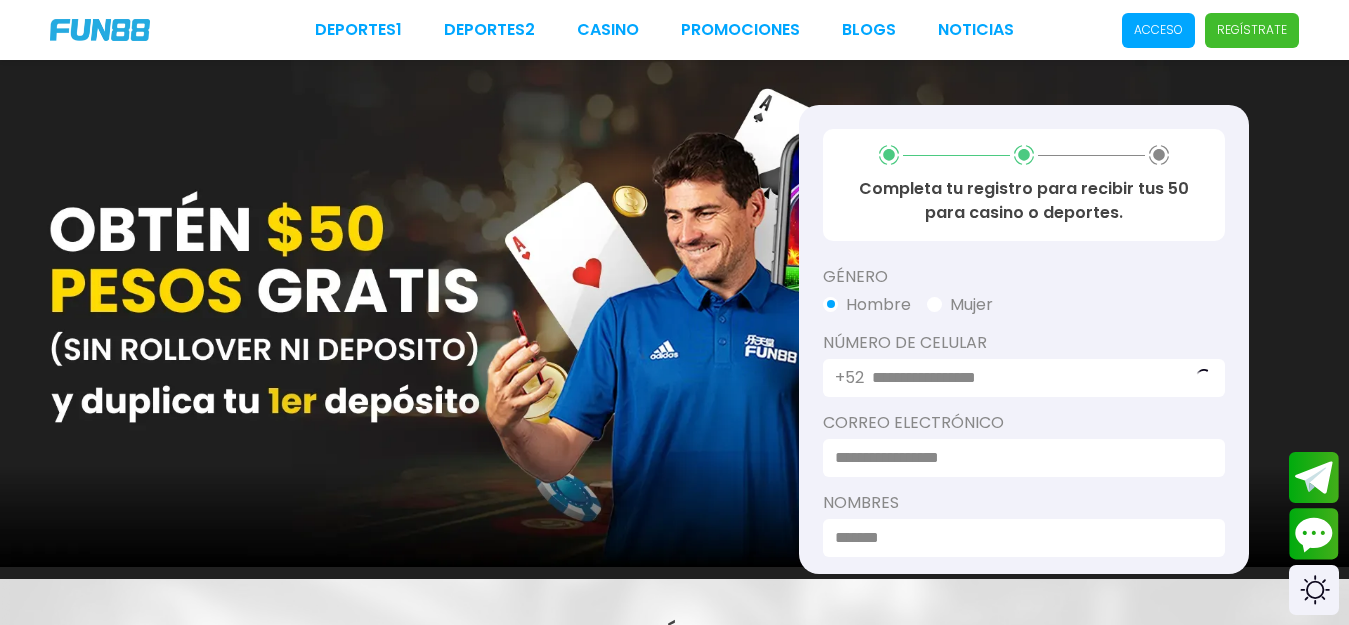 click at bounding box center (1018, 458) 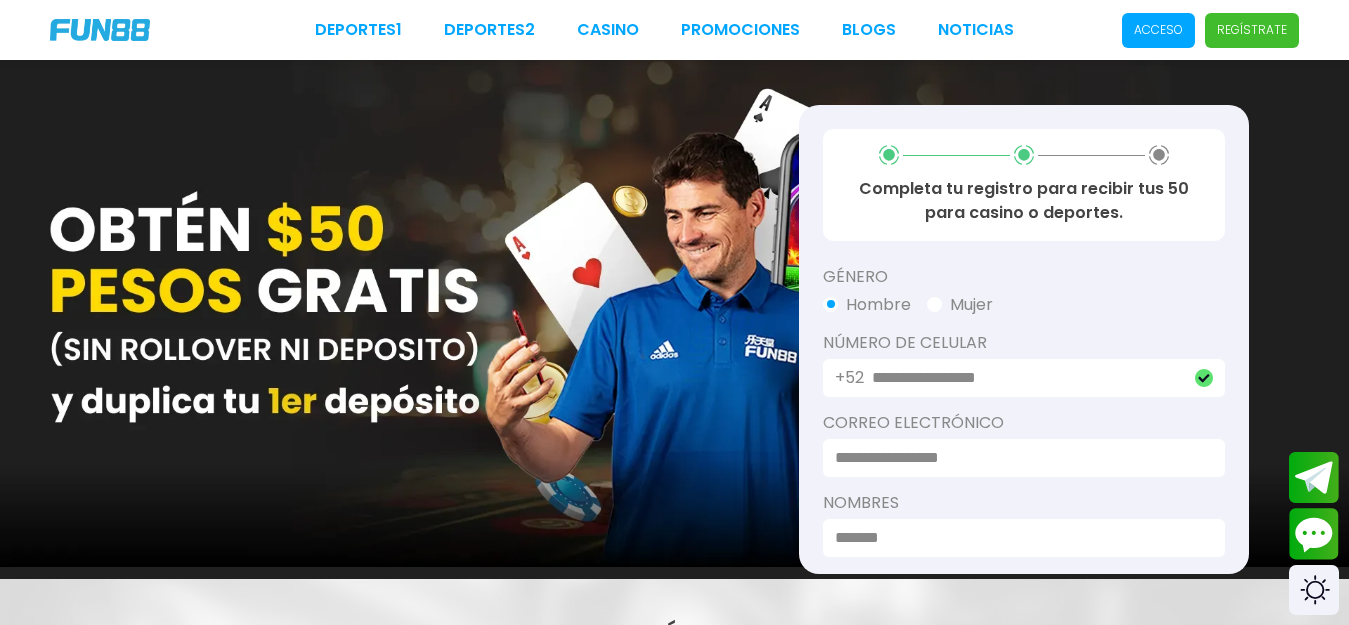type on "**********" 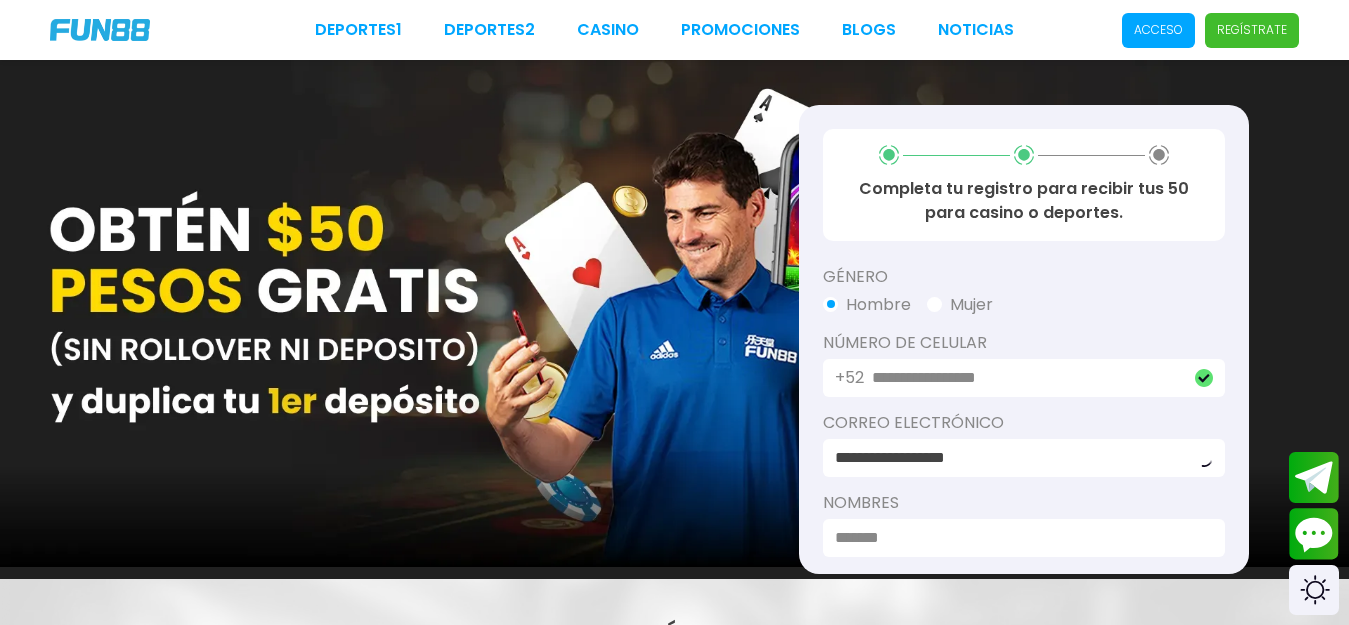 click at bounding box center (1018, 538) 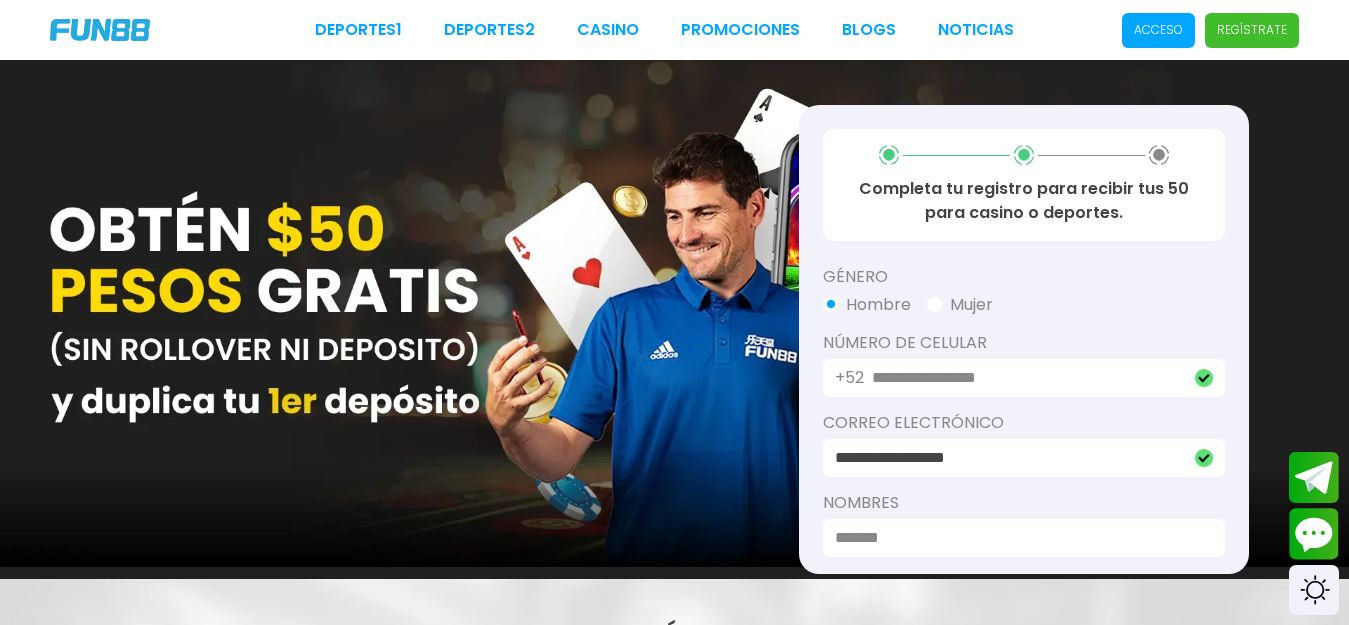 type on "*****" 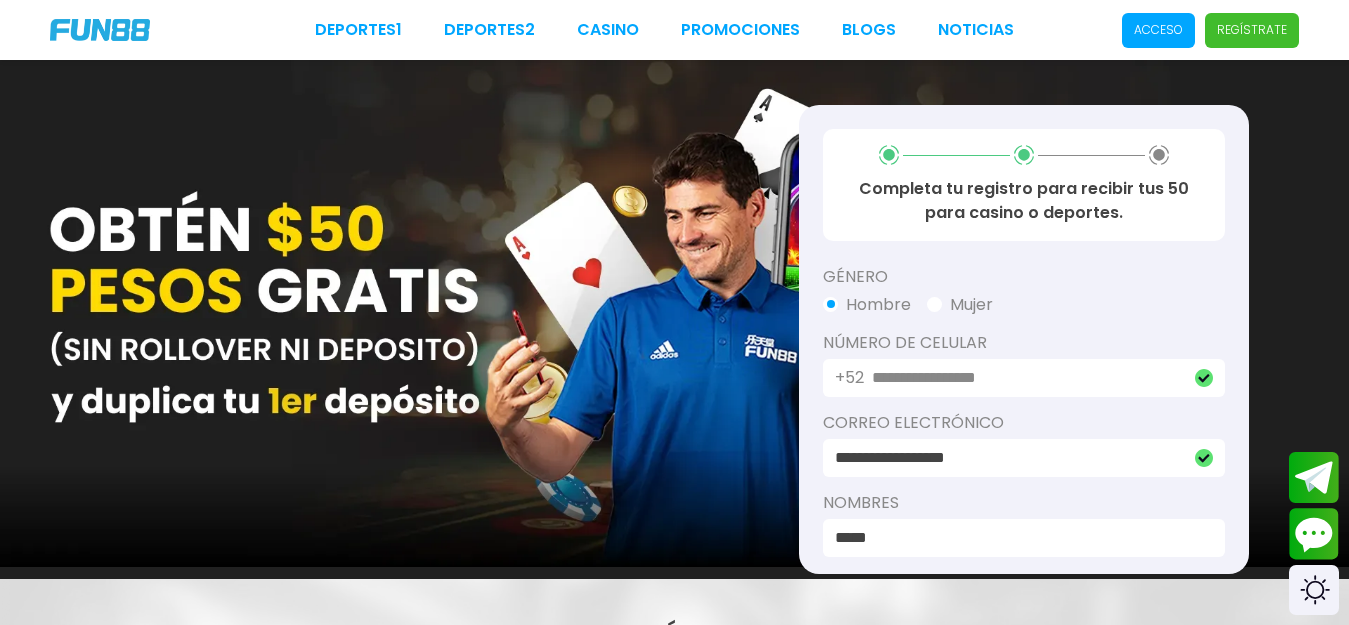 scroll, scrollTop: 325, scrollLeft: 0, axis: vertical 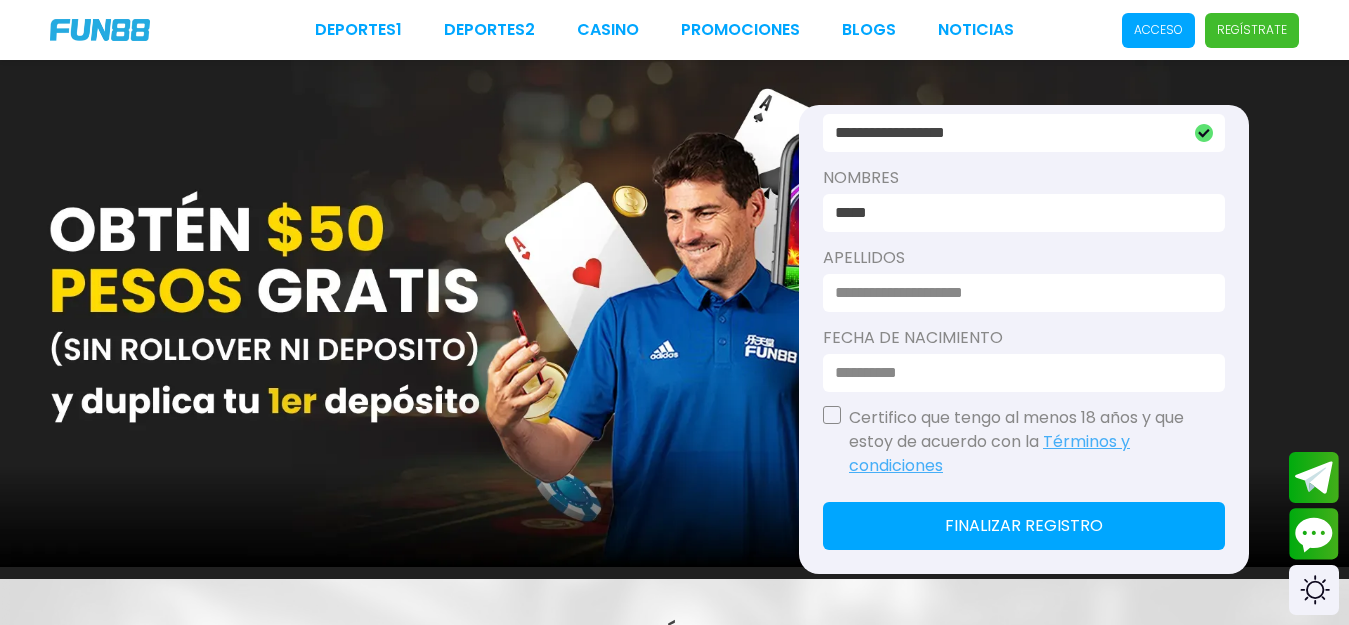 click at bounding box center (1018, 293) 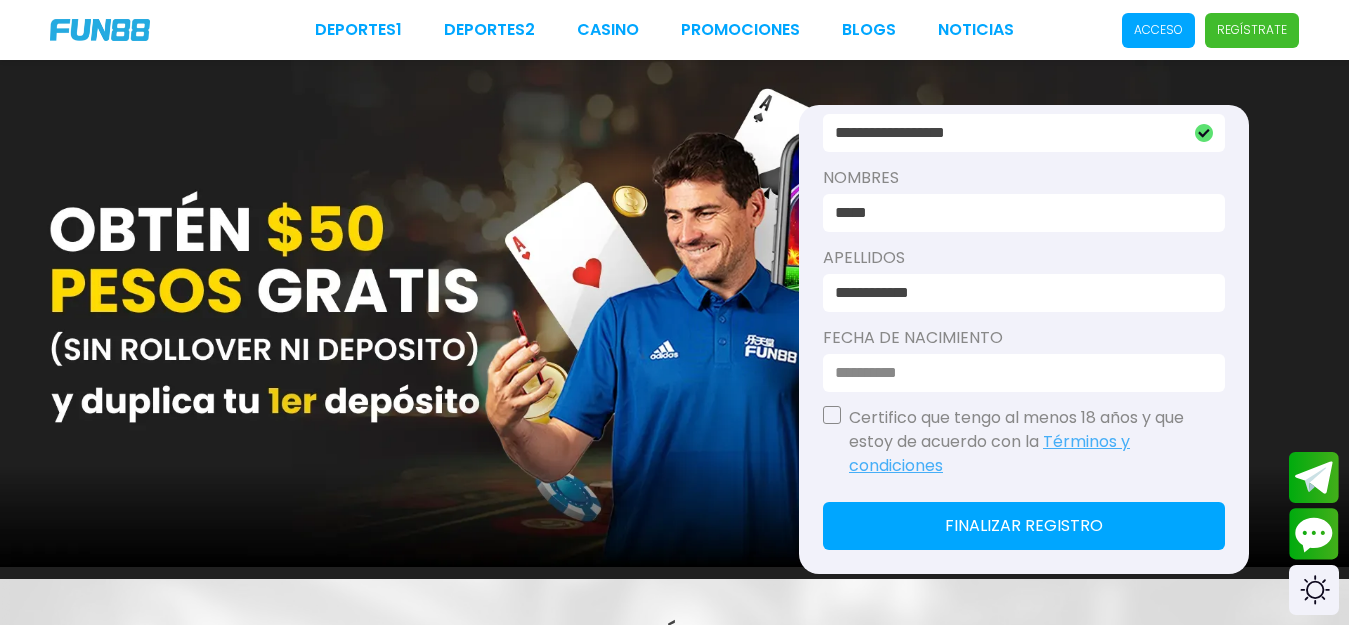 click at bounding box center (1018, 373) 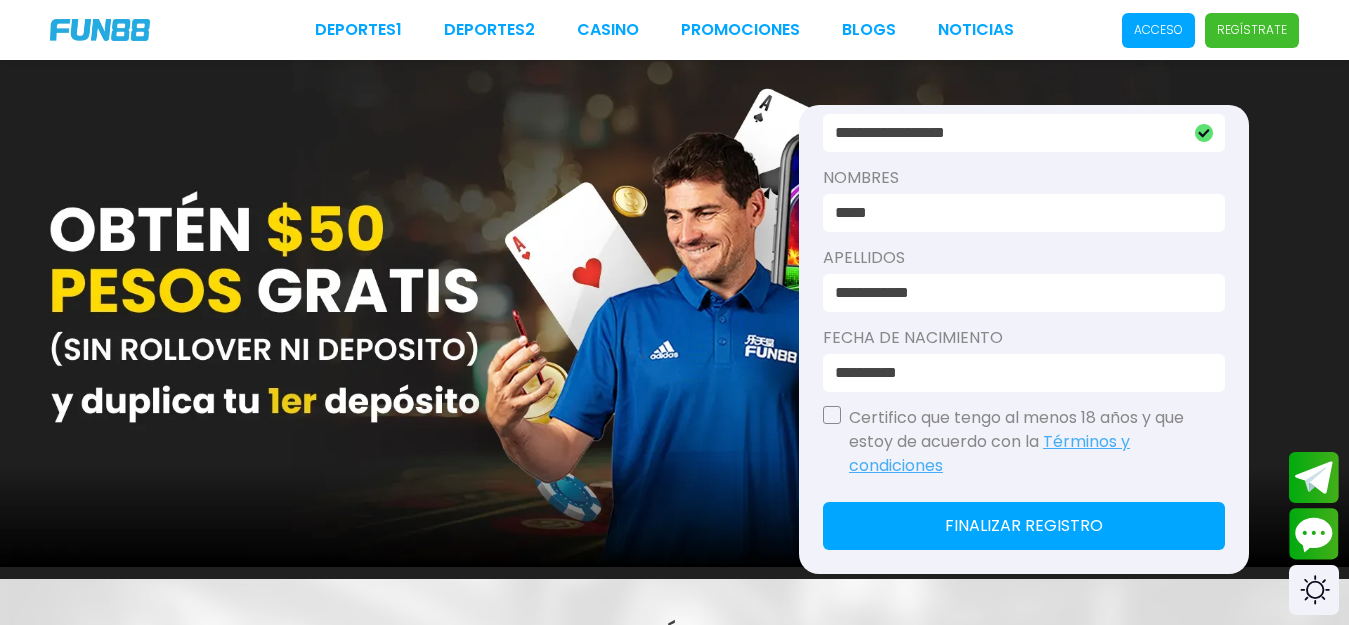 type on "**********" 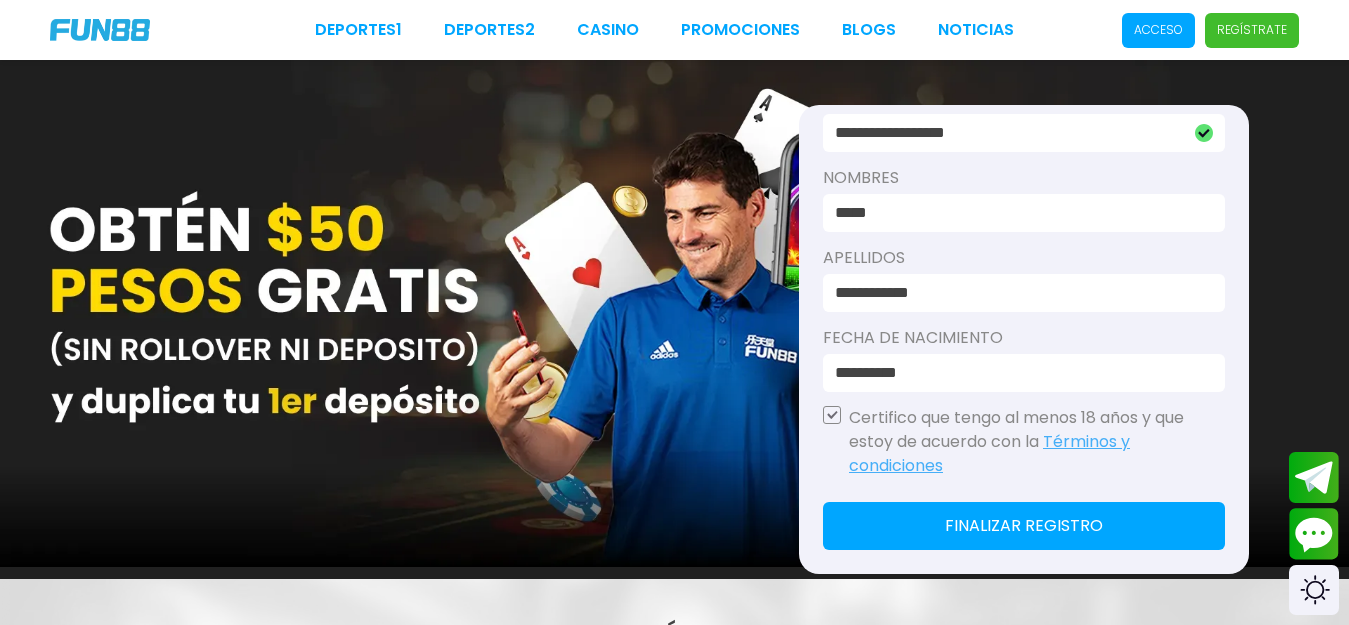click on "Finalizar registro" 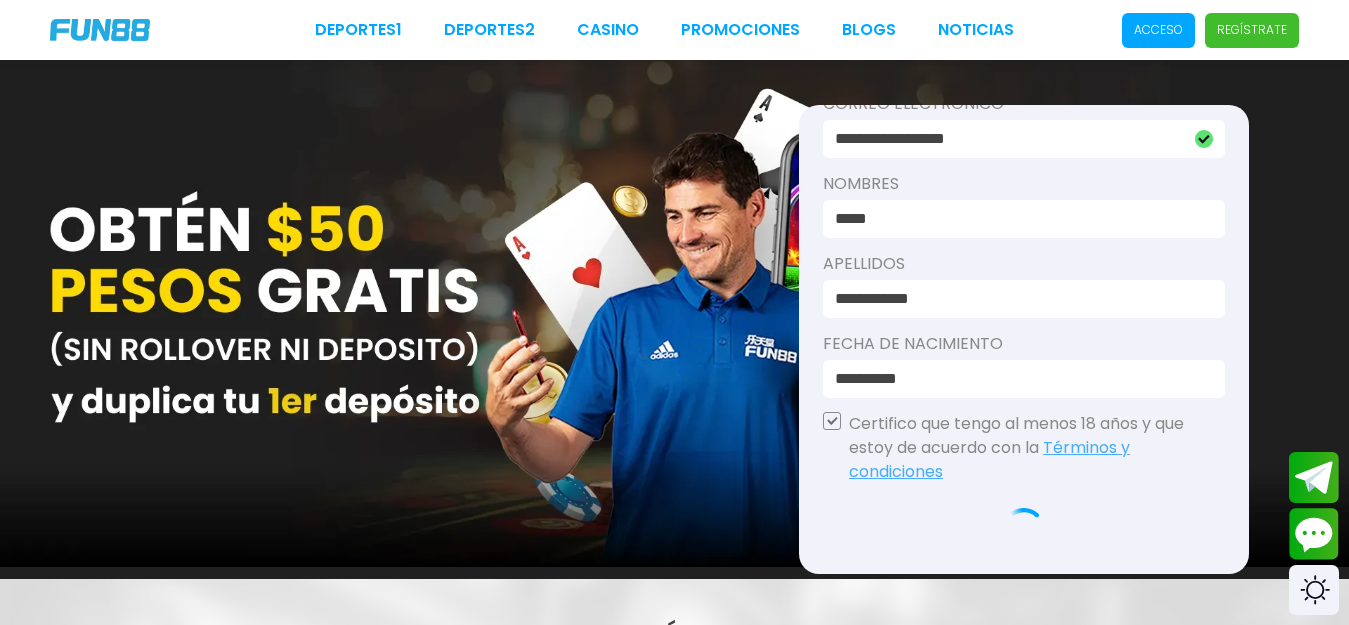 scroll, scrollTop: 319, scrollLeft: 0, axis: vertical 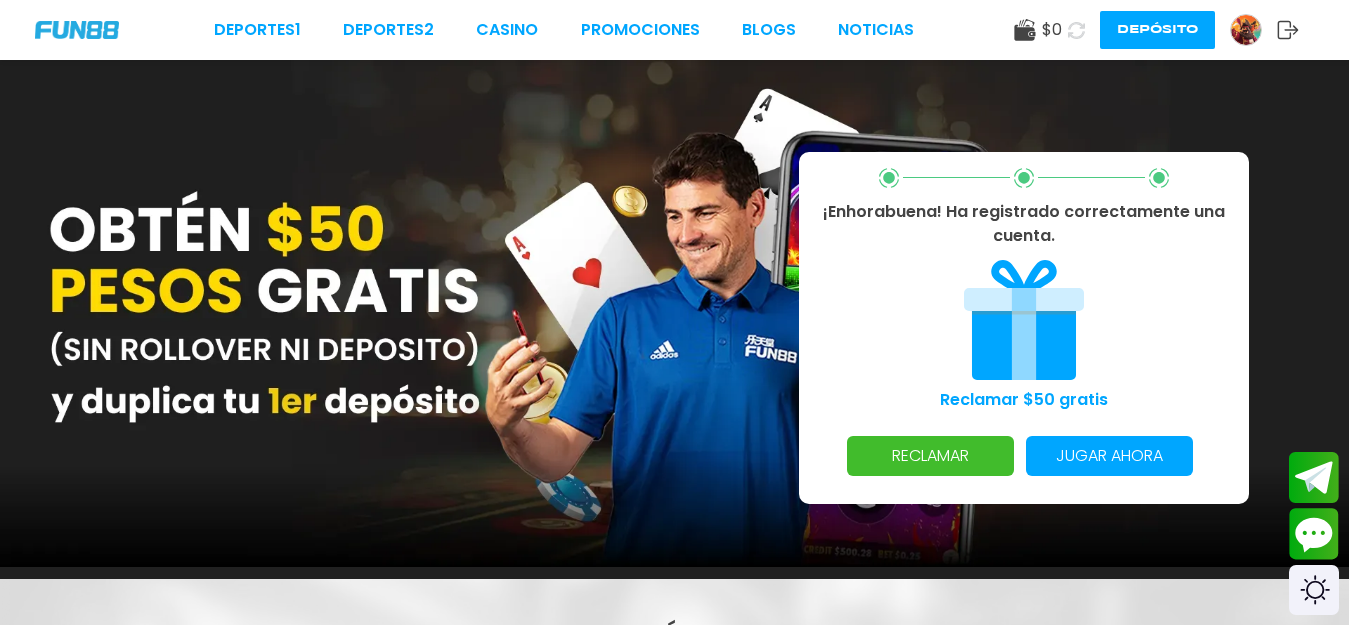 click on "RECLAMAR" at bounding box center [930, 456] 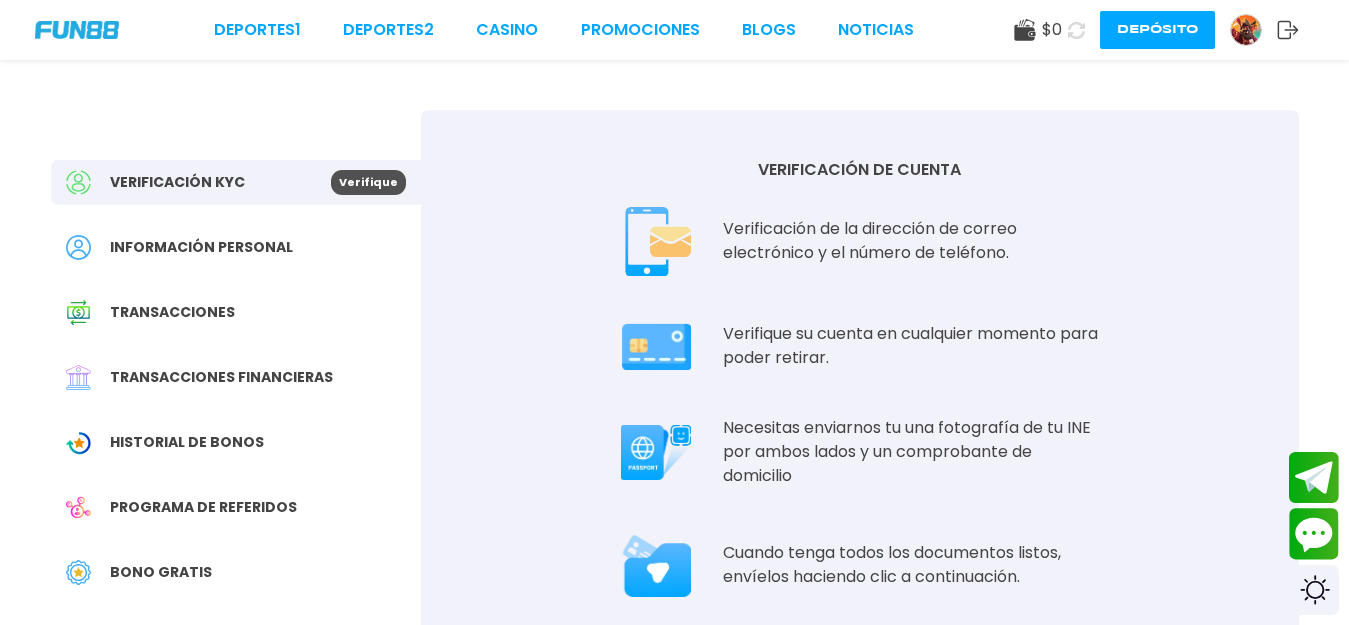 click on "Verifique" at bounding box center [368, 182] 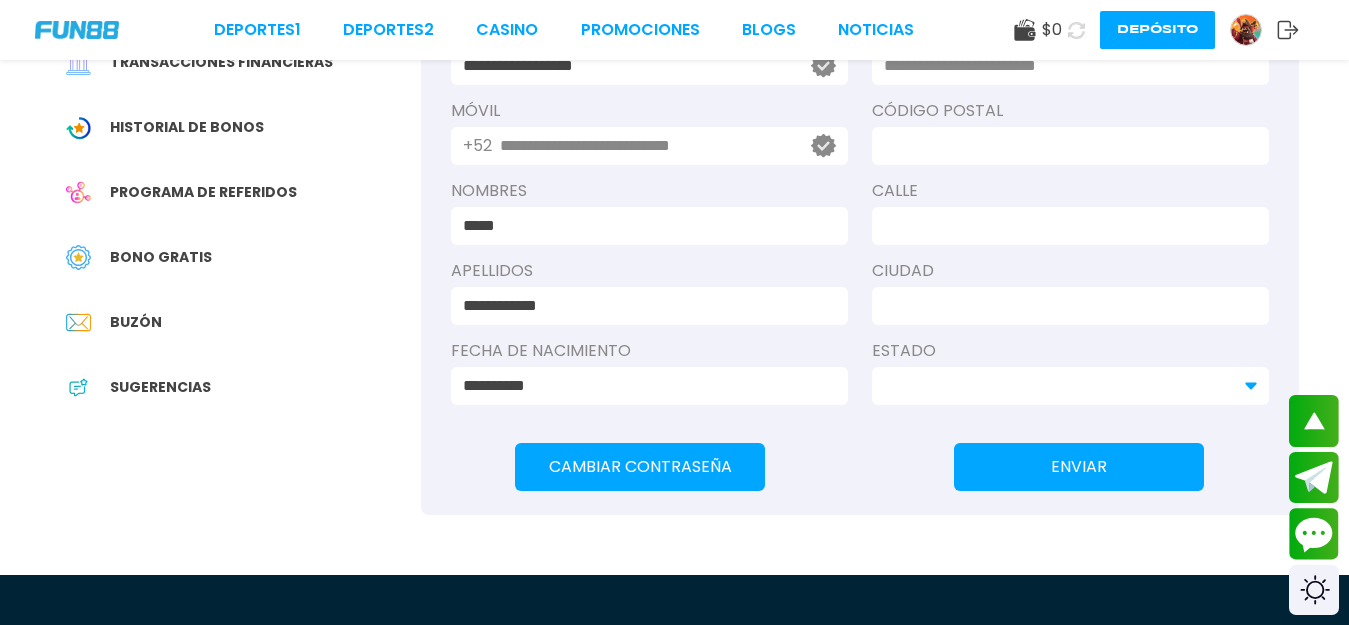 scroll, scrollTop: 384, scrollLeft: 0, axis: vertical 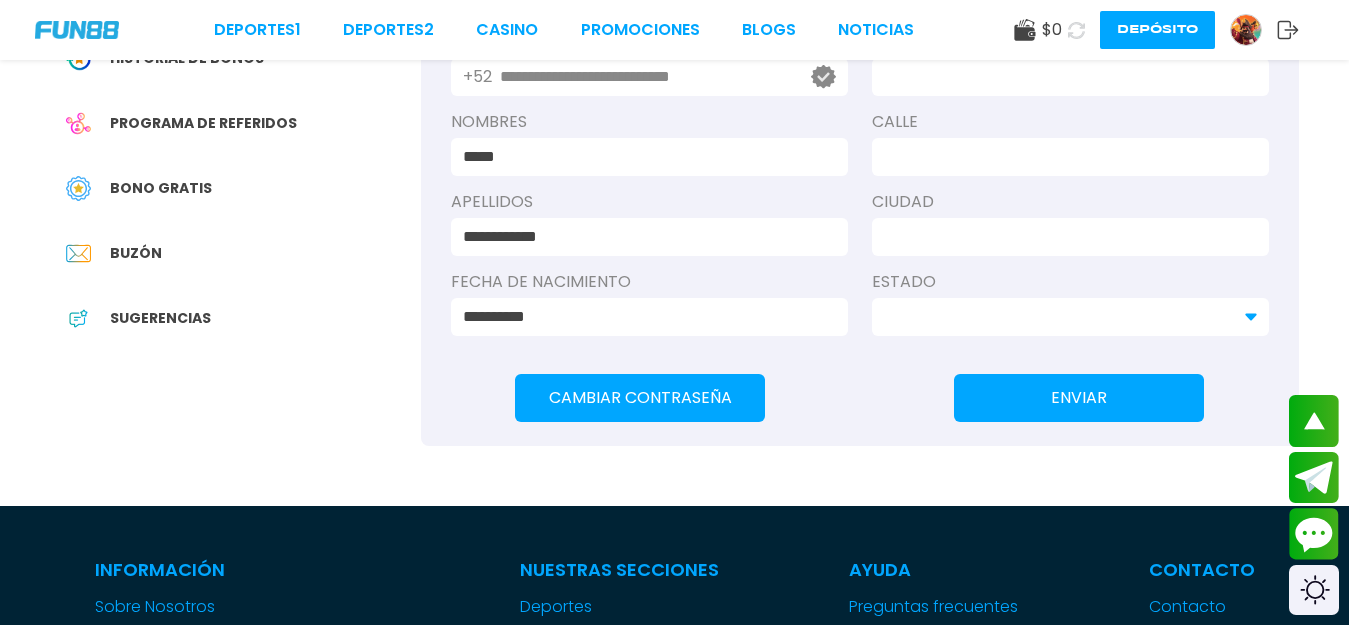 click on "ENVIAR" at bounding box center (1079, 398) 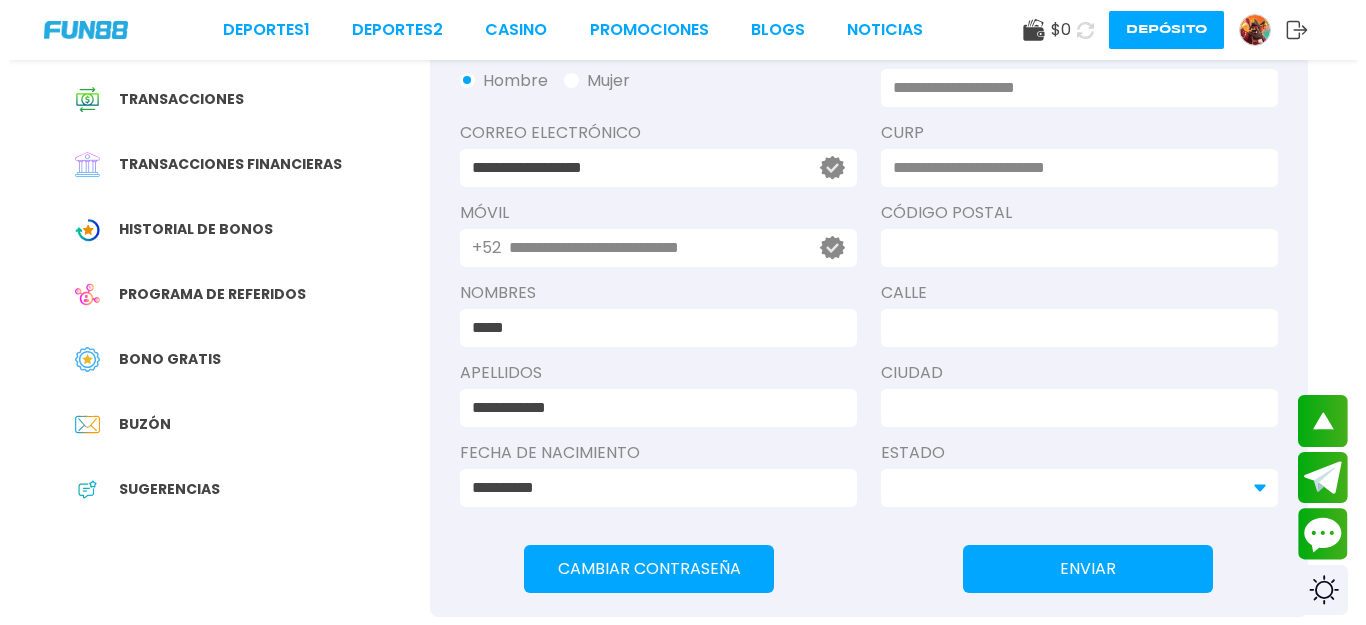 scroll, scrollTop: 228, scrollLeft: 0, axis: vertical 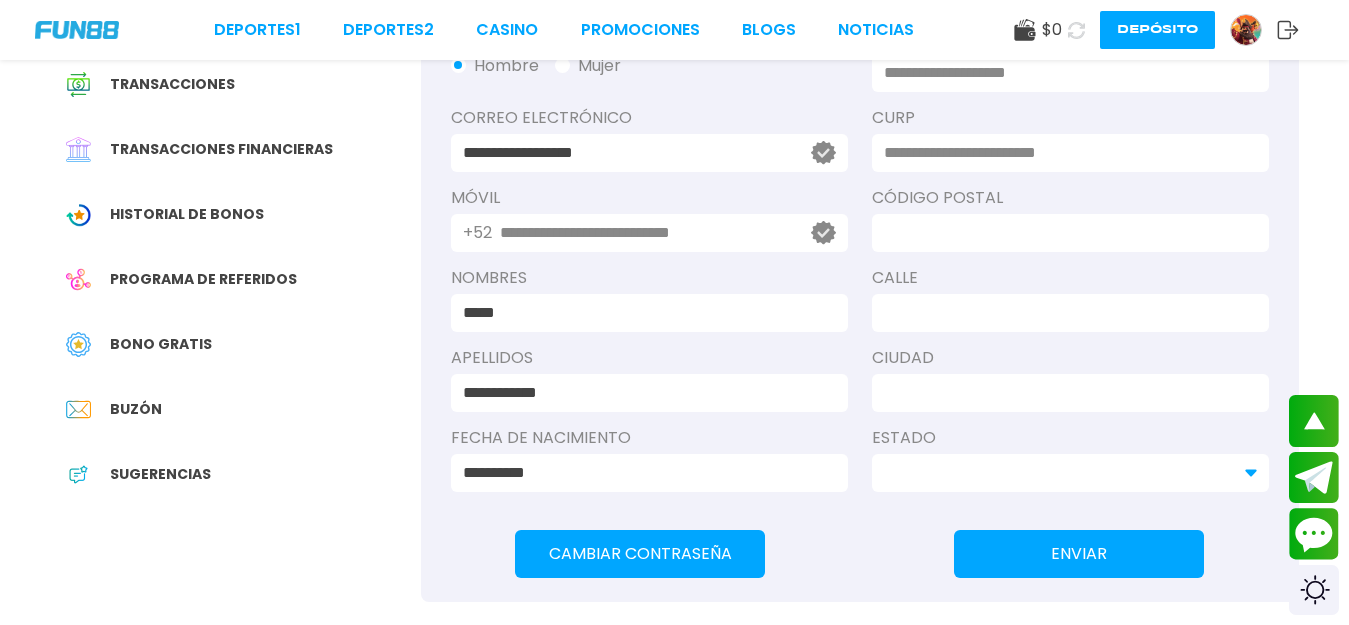 click at bounding box center (1064, 233) 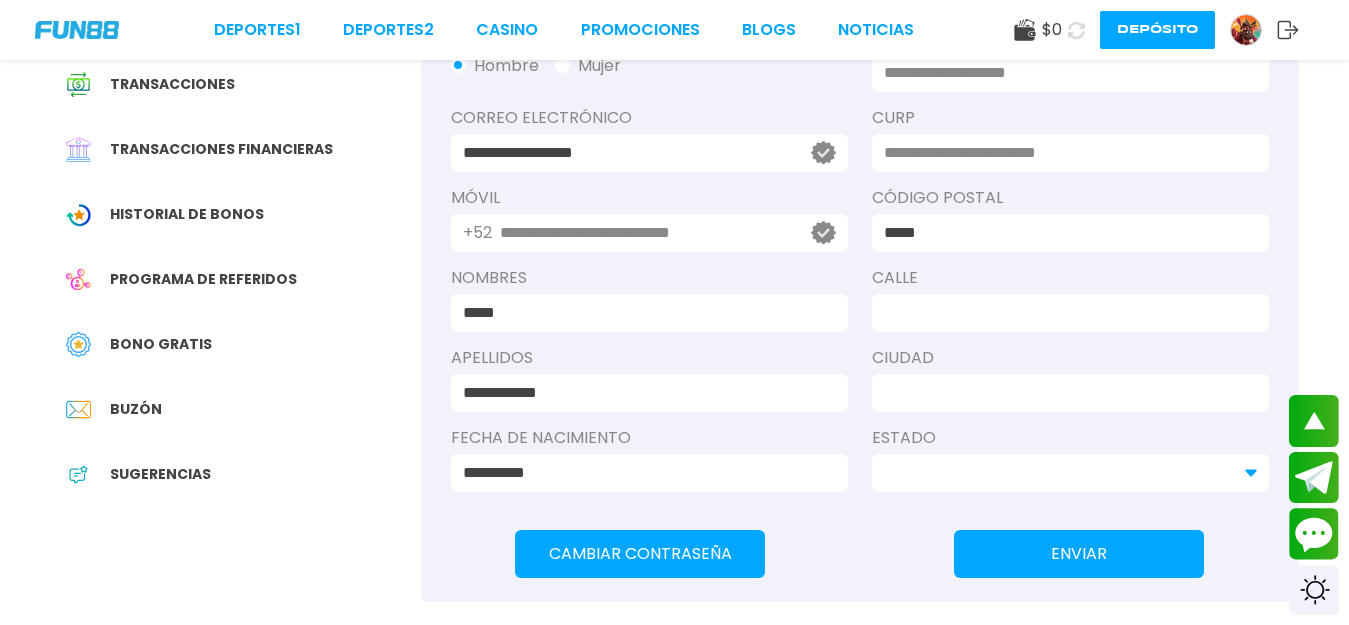 type on "*****" 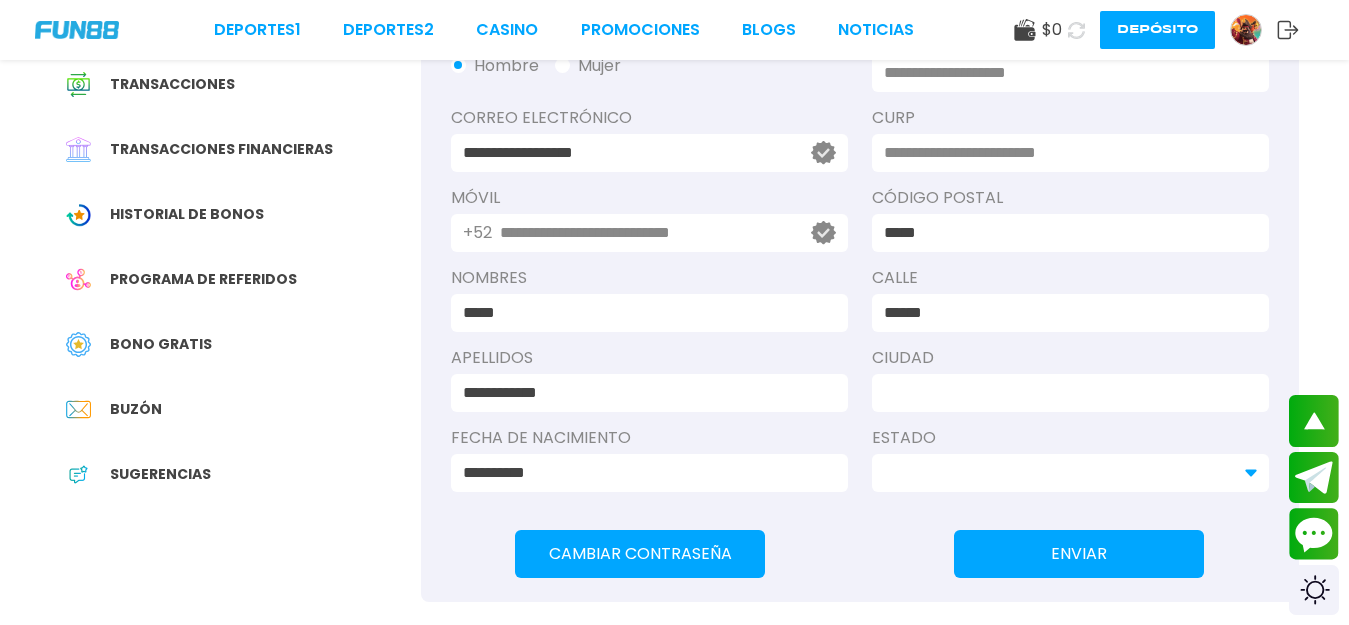 type on "******" 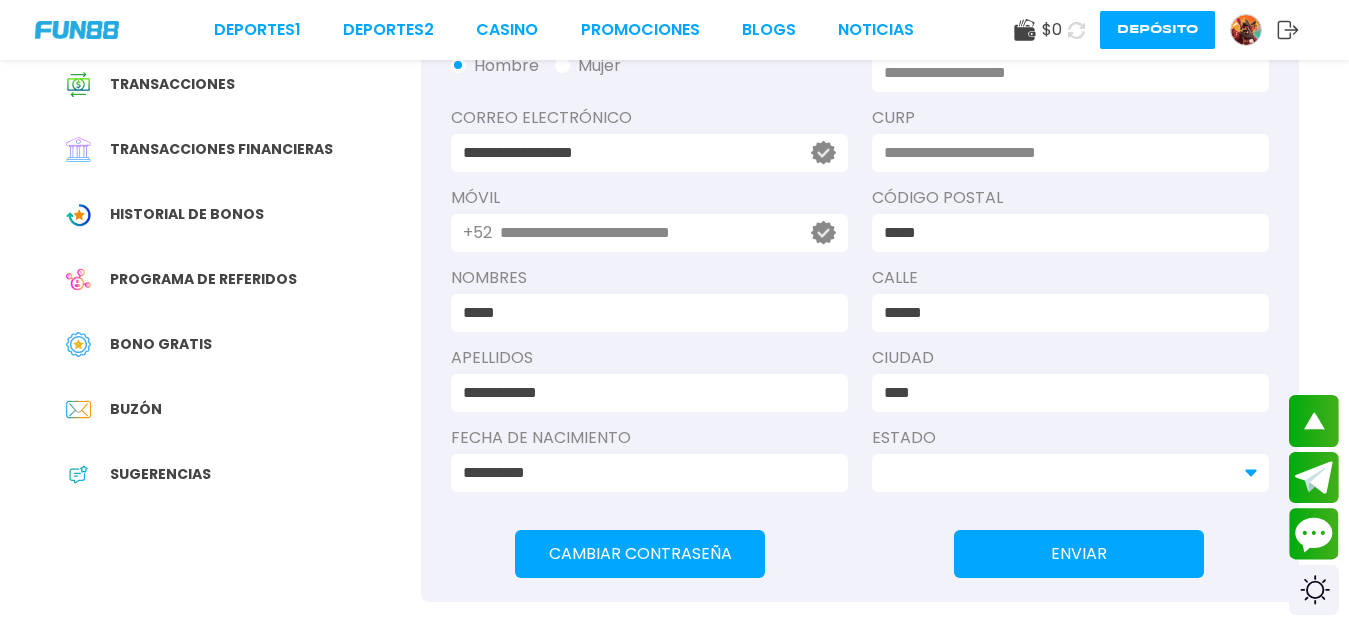 type on "****" 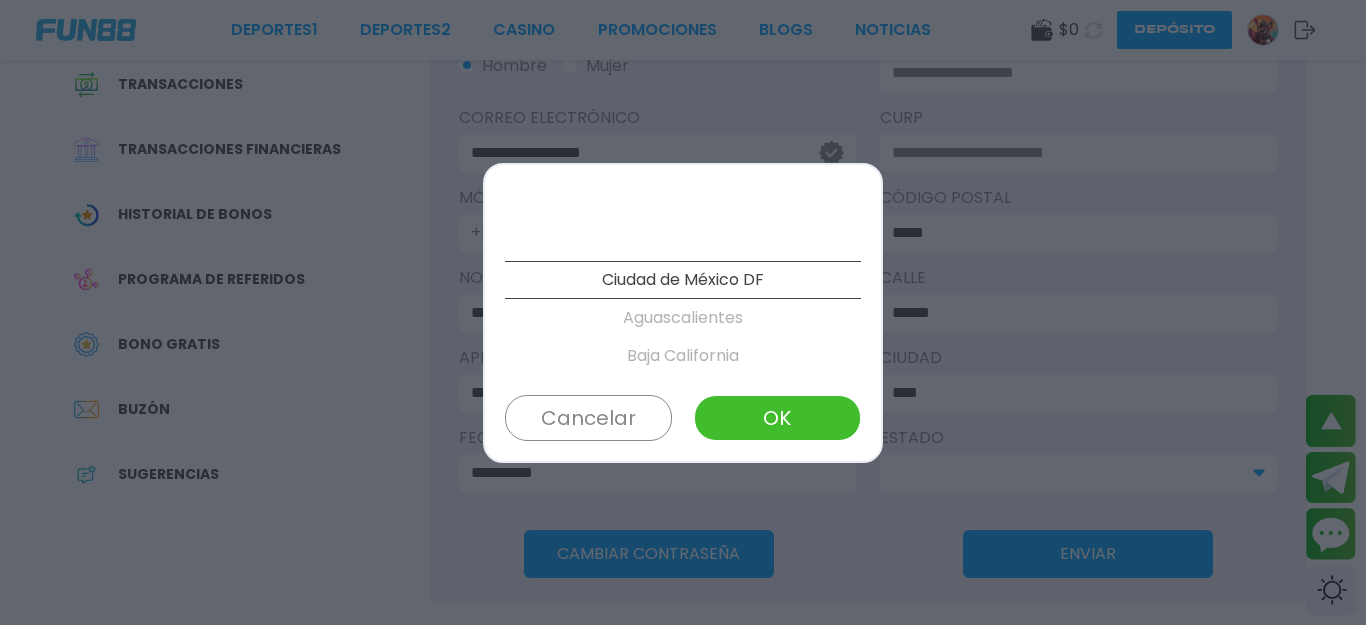 scroll, scrollTop: 1178, scrollLeft: 0, axis: vertical 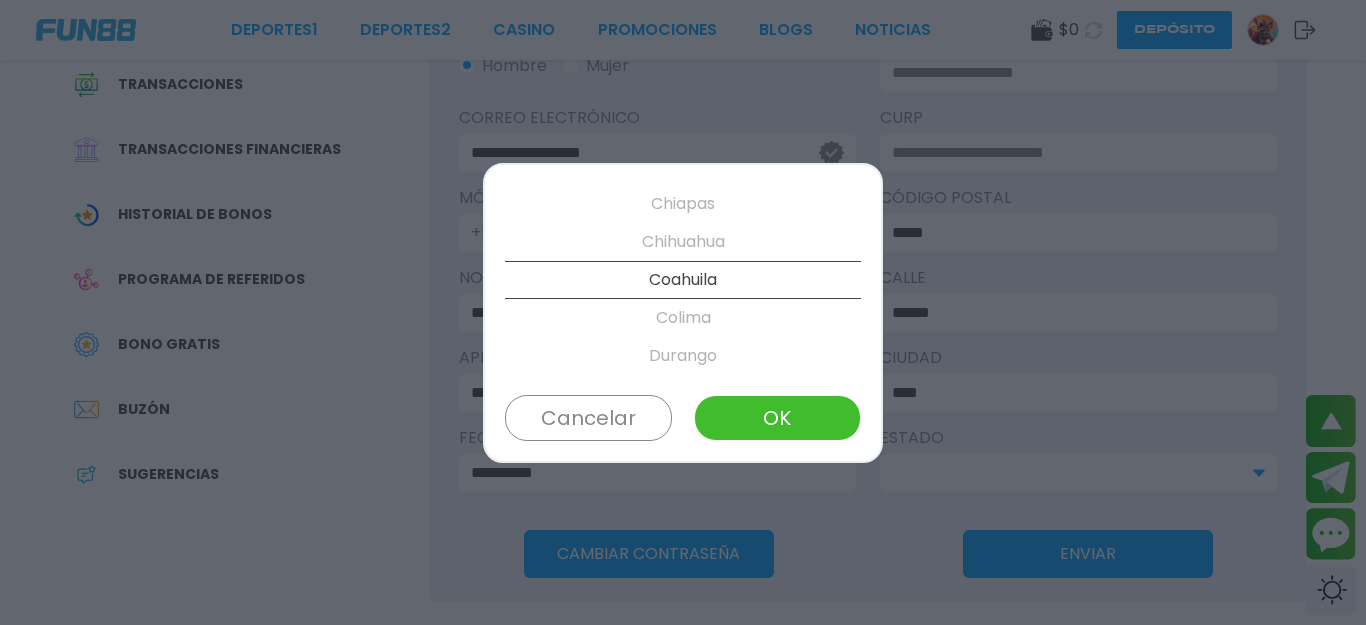 click on "OK" at bounding box center [777, 418] 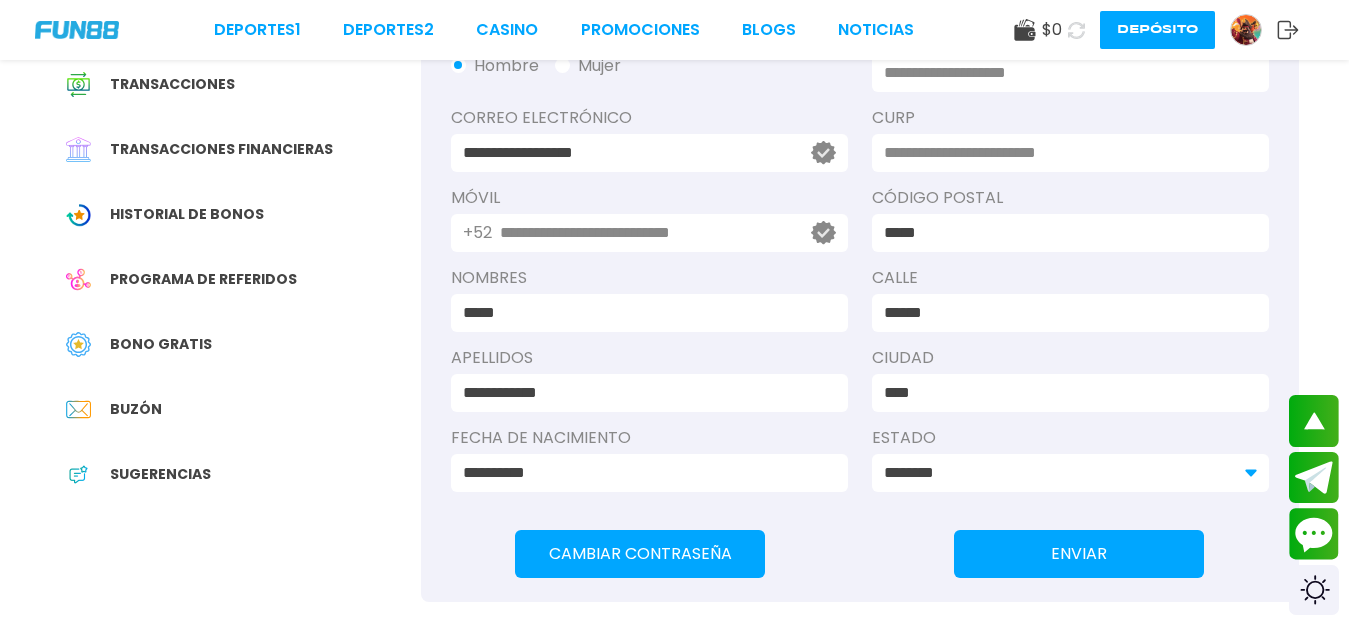 click on "ENVIAR" at bounding box center (1079, 554) 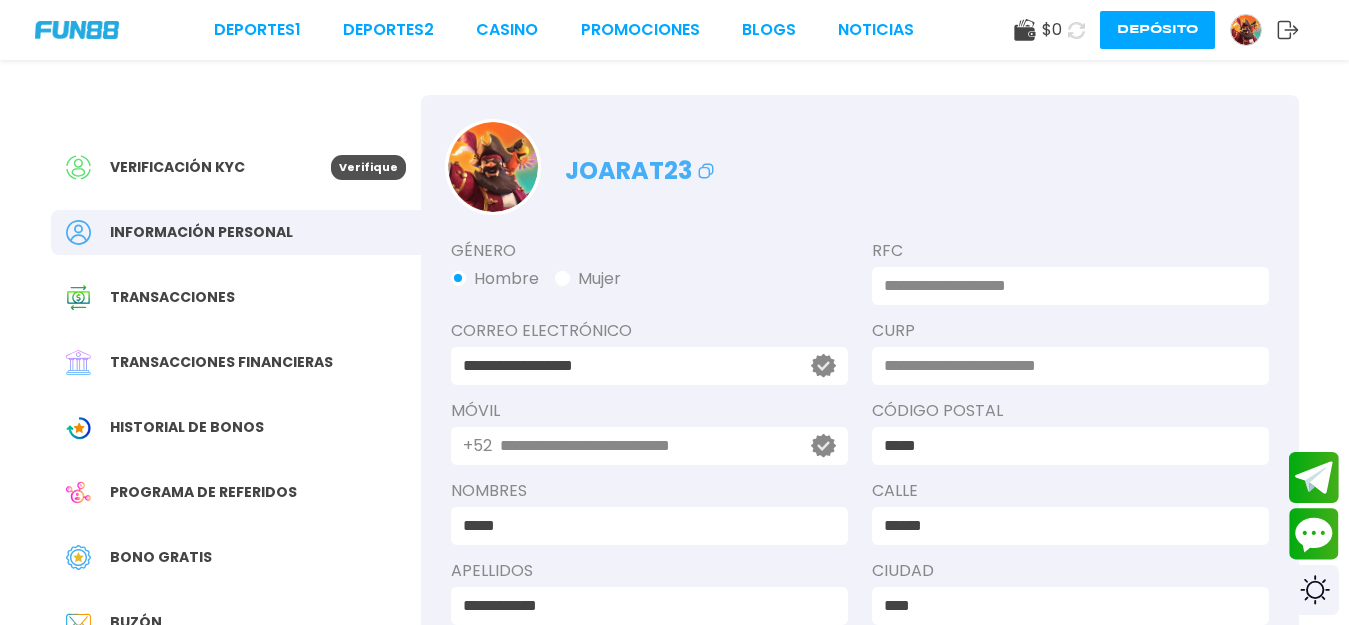 scroll, scrollTop: 0, scrollLeft: 0, axis: both 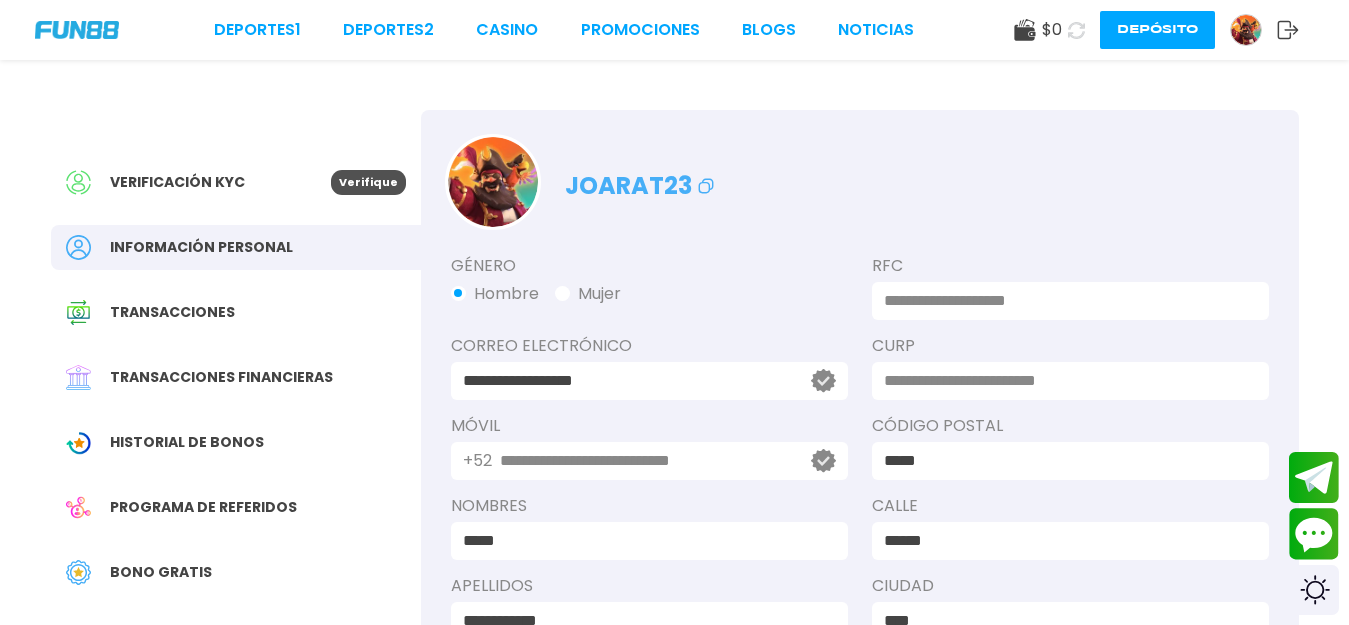 click on "Bono Gratis" at bounding box center (161, 572) 